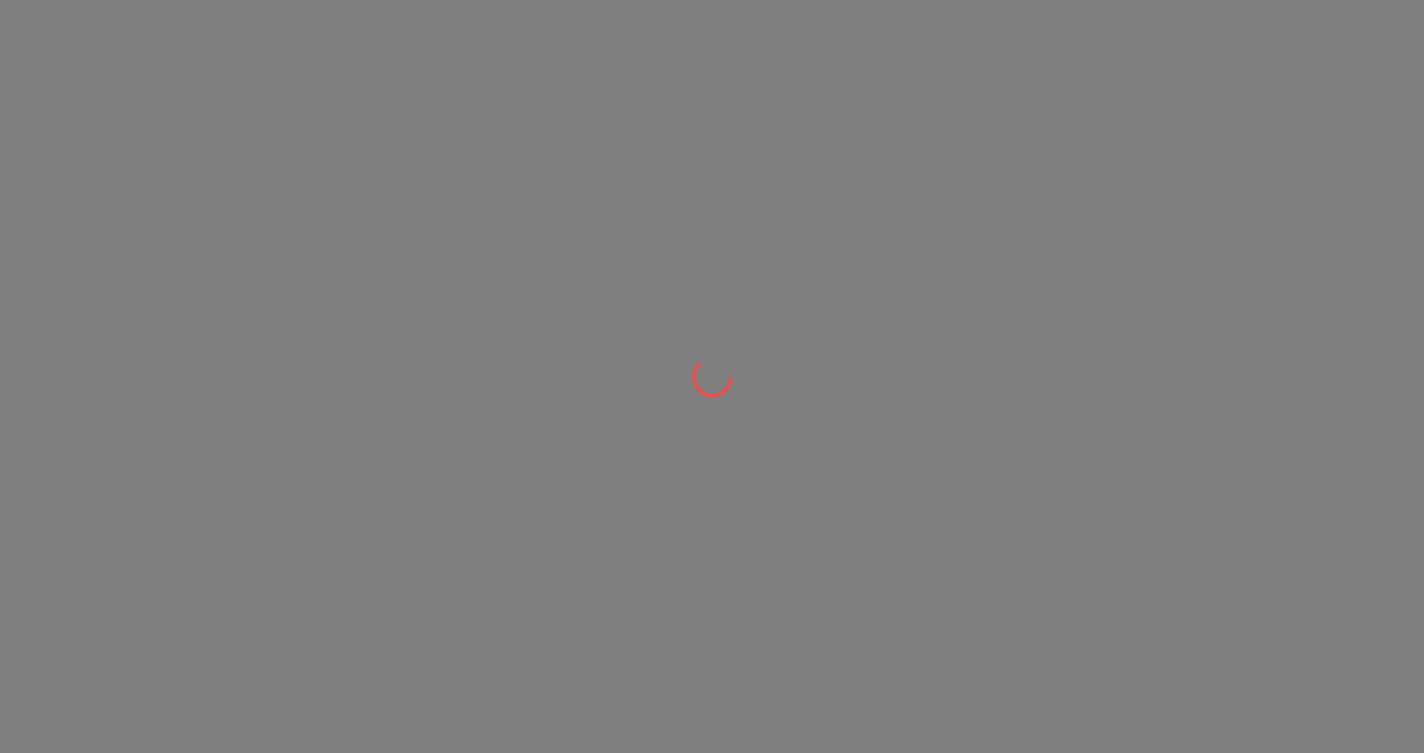 scroll, scrollTop: 0, scrollLeft: 0, axis: both 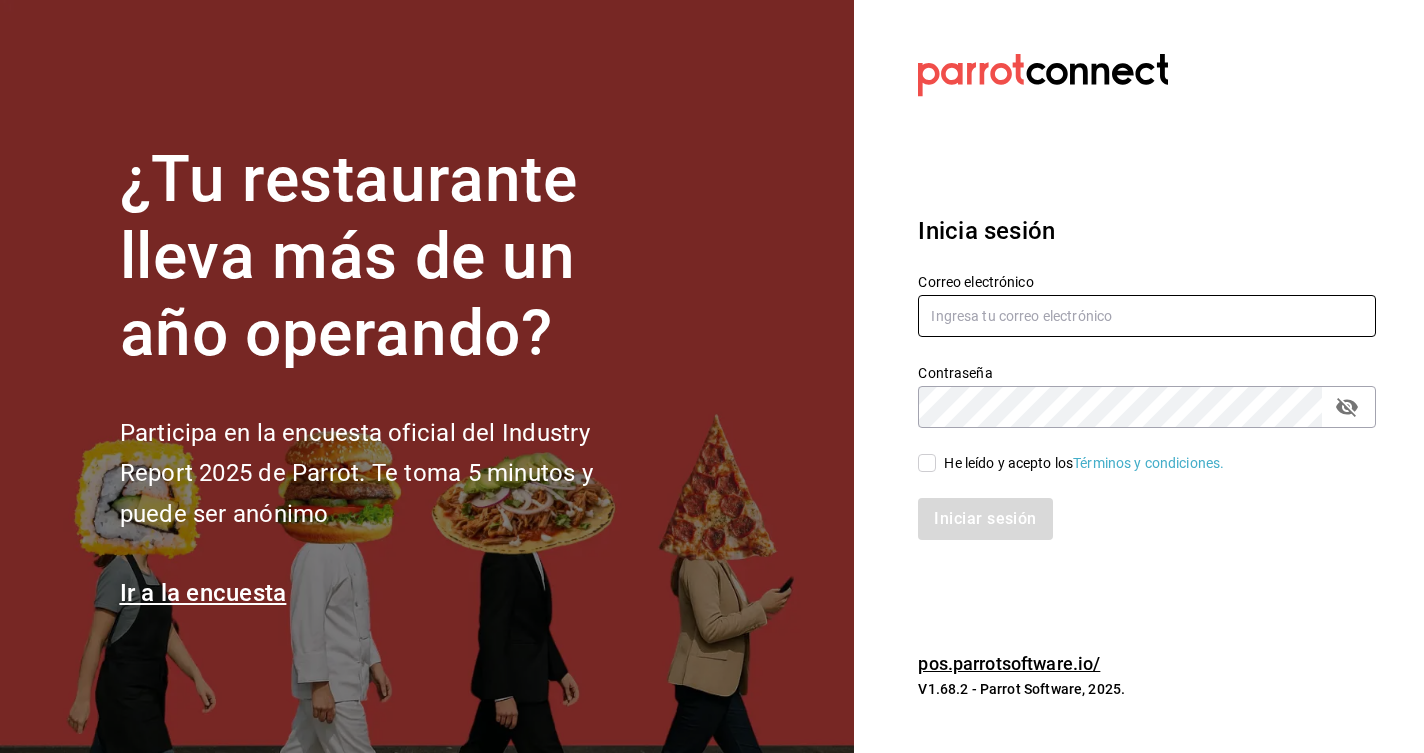 type on "[USERNAME]@example.com" 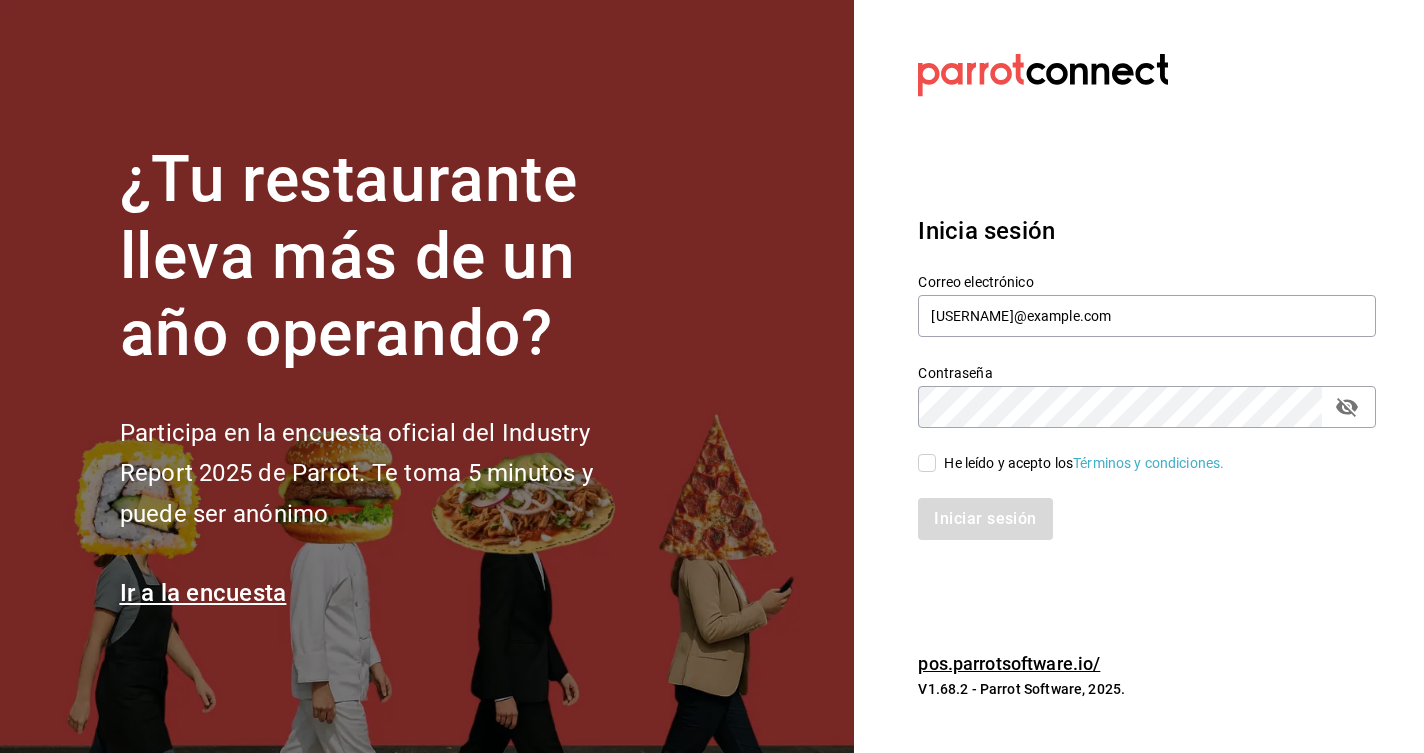 click on "He leído y acepto los  Términos y condiciones." at bounding box center (927, 463) 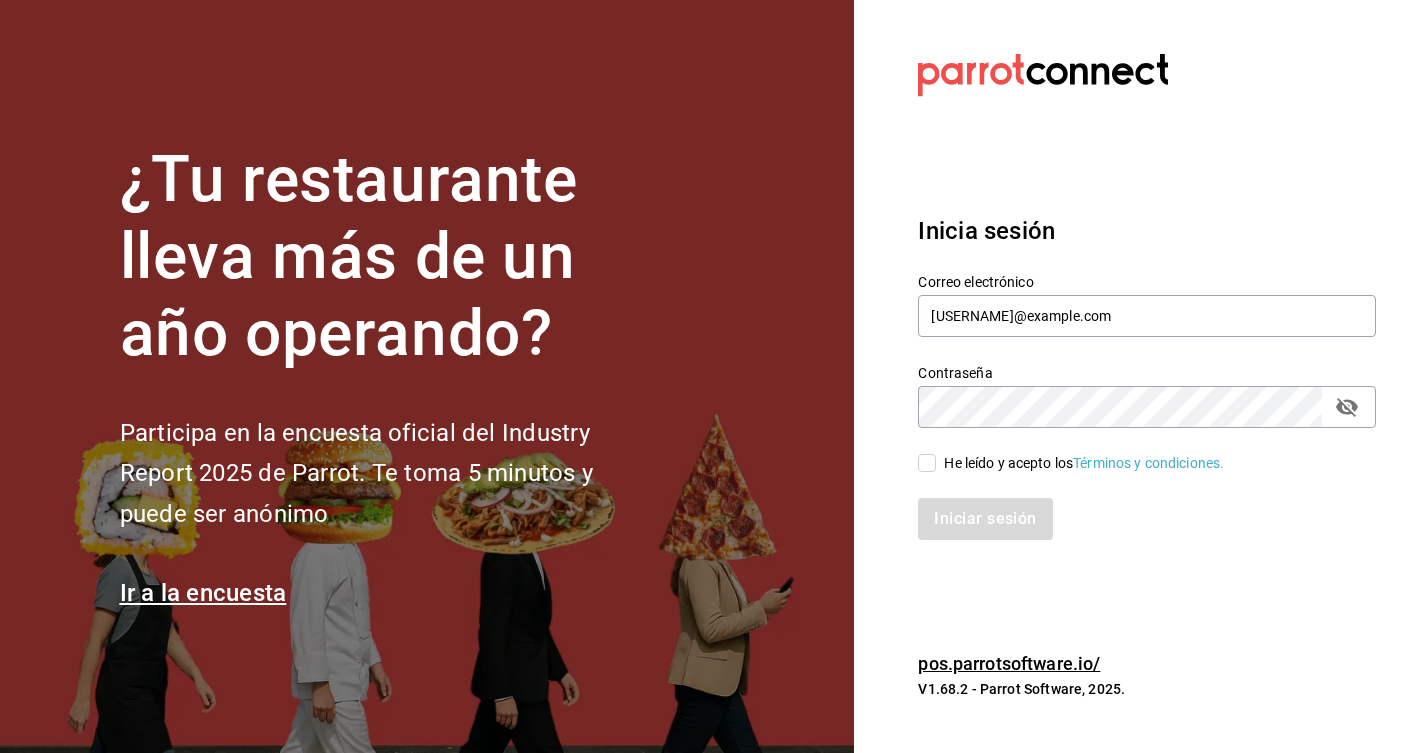checkbox on "true" 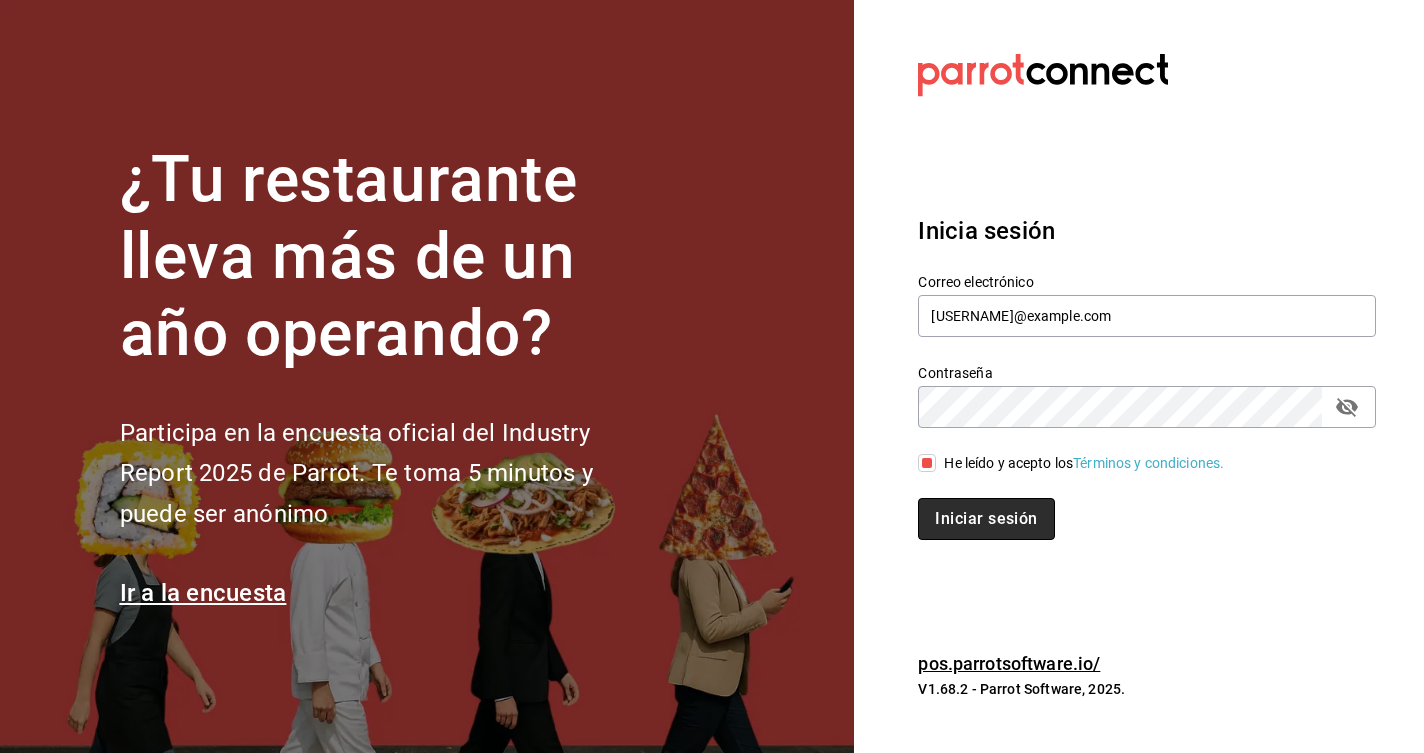 click on "Iniciar sesión" at bounding box center (986, 519) 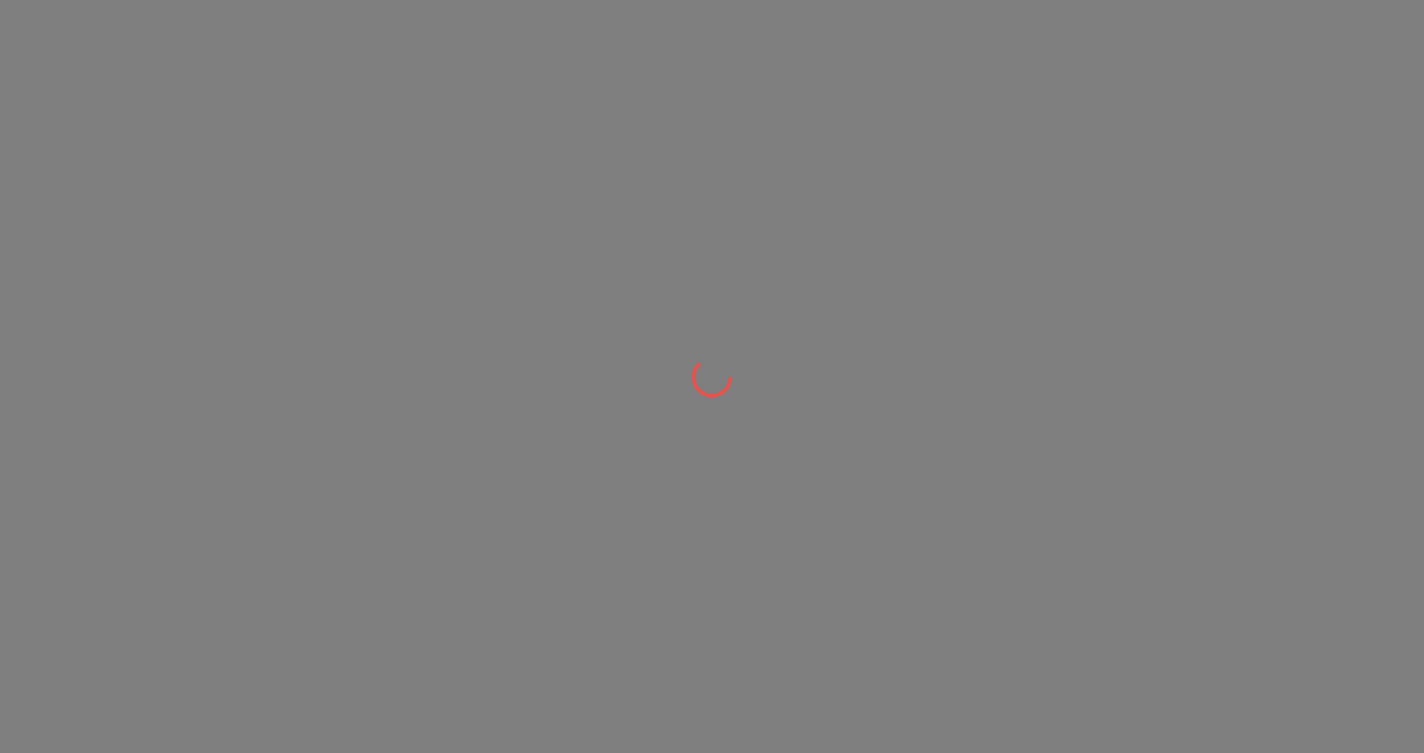 scroll, scrollTop: 0, scrollLeft: 0, axis: both 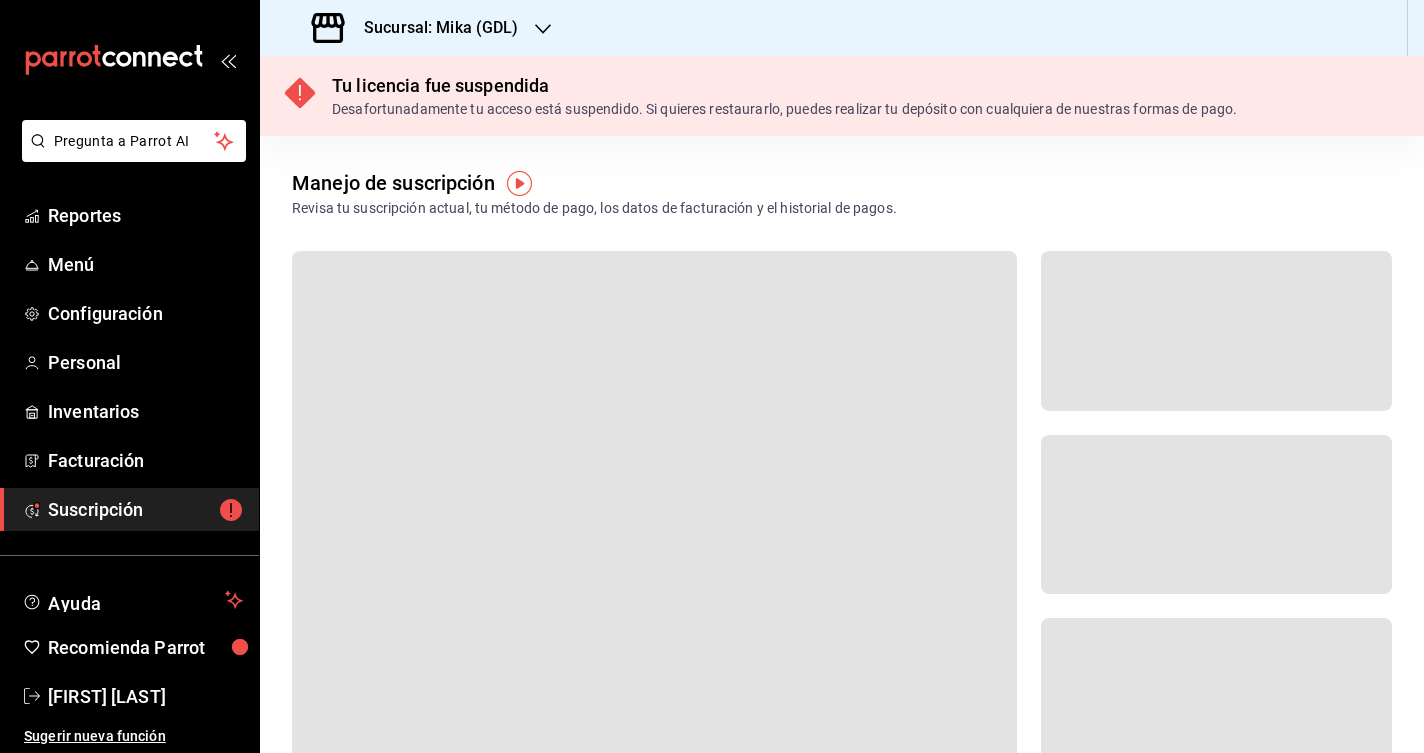 click 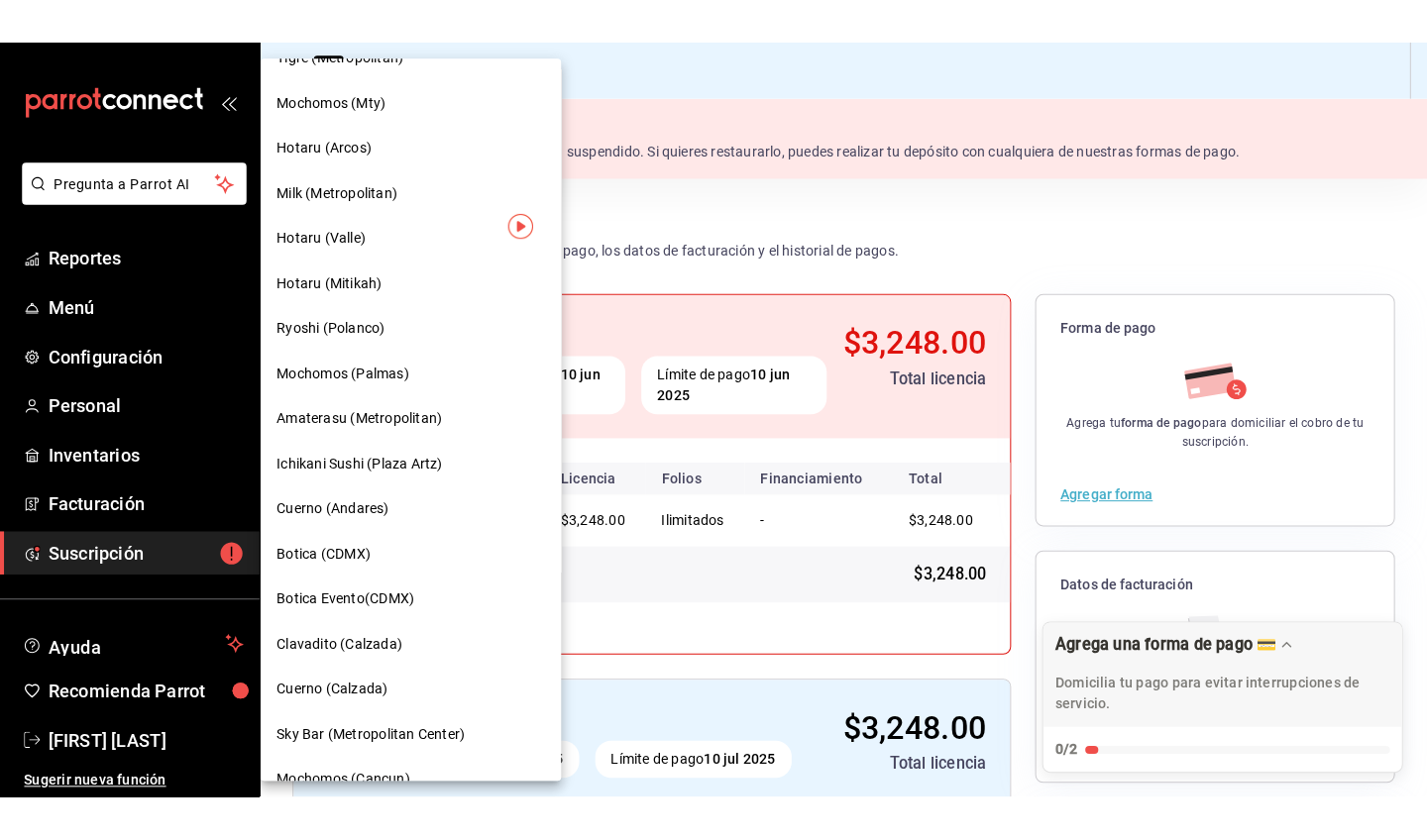 scroll, scrollTop: 1141, scrollLeft: 0, axis: vertical 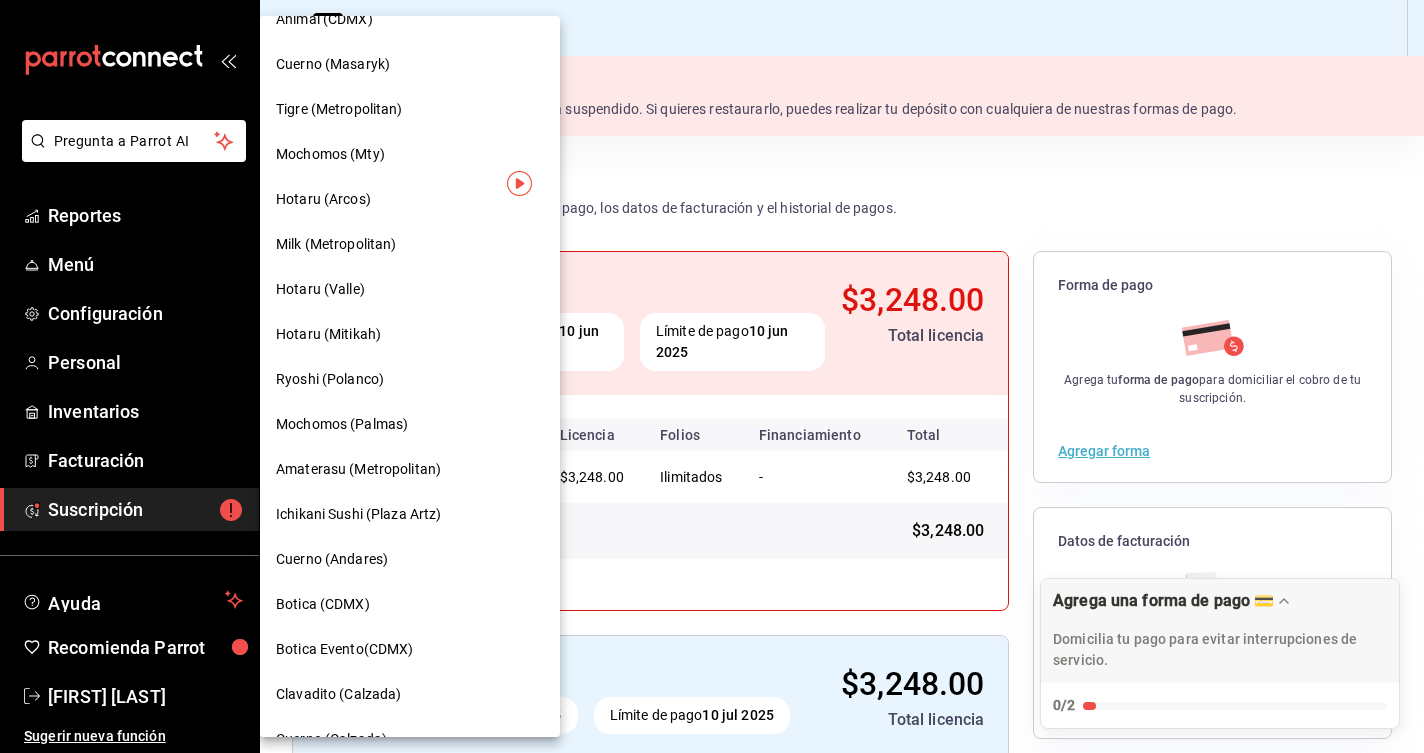 click on "Mochomos (Mty)" at bounding box center [330, 154] 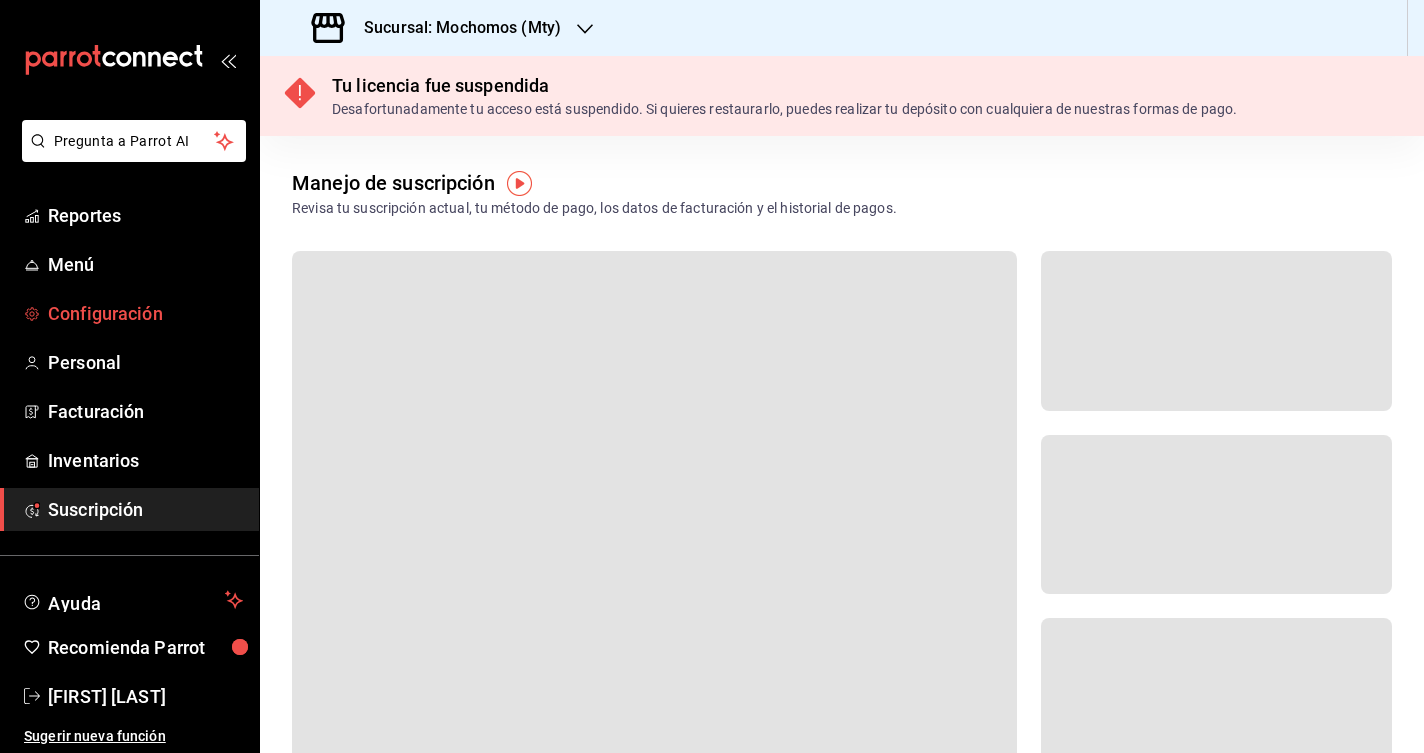 click on "Configuración" at bounding box center (145, 313) 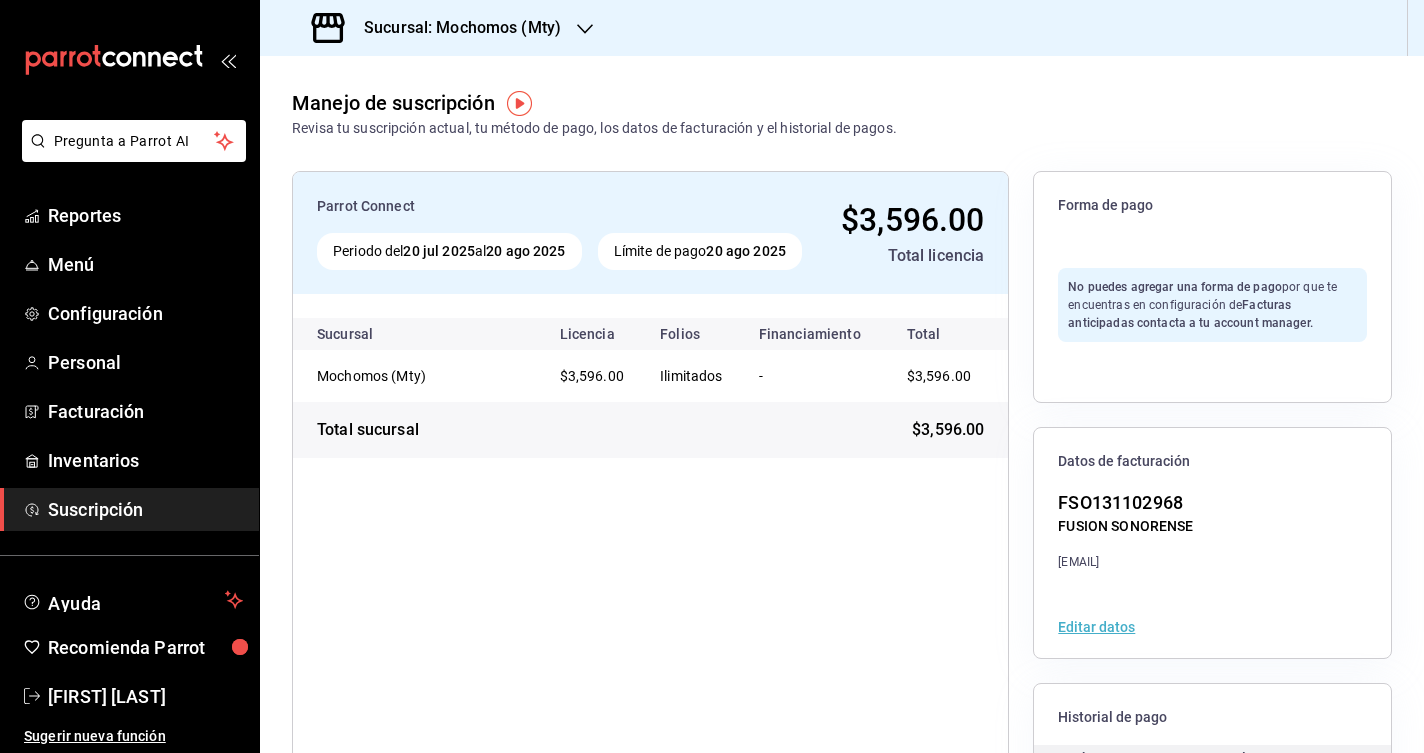 click on "Reportes   Menú   Configuración   Personal   Facturación   Inventarios   Suscripción" at bounding box center [129, 362] 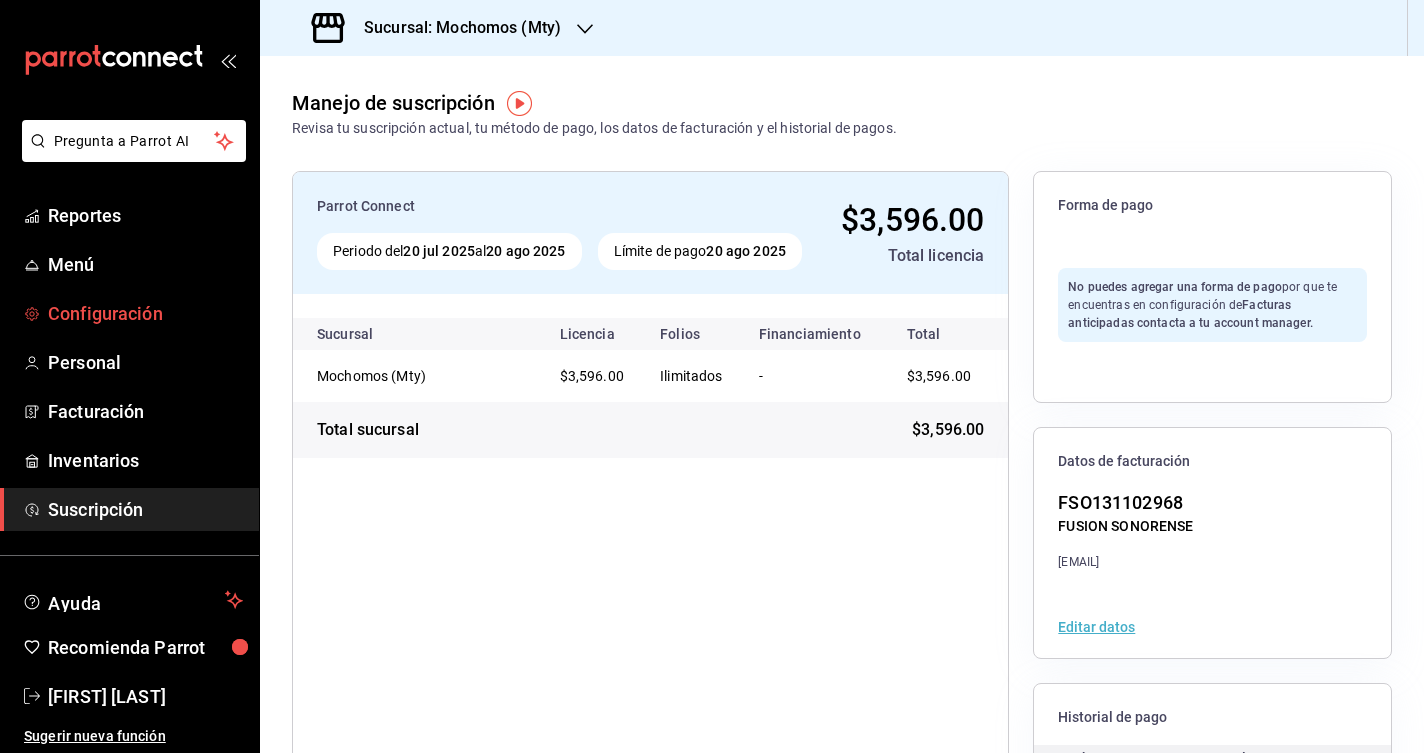 click on "Configuración" at bounding box center (129, 313) 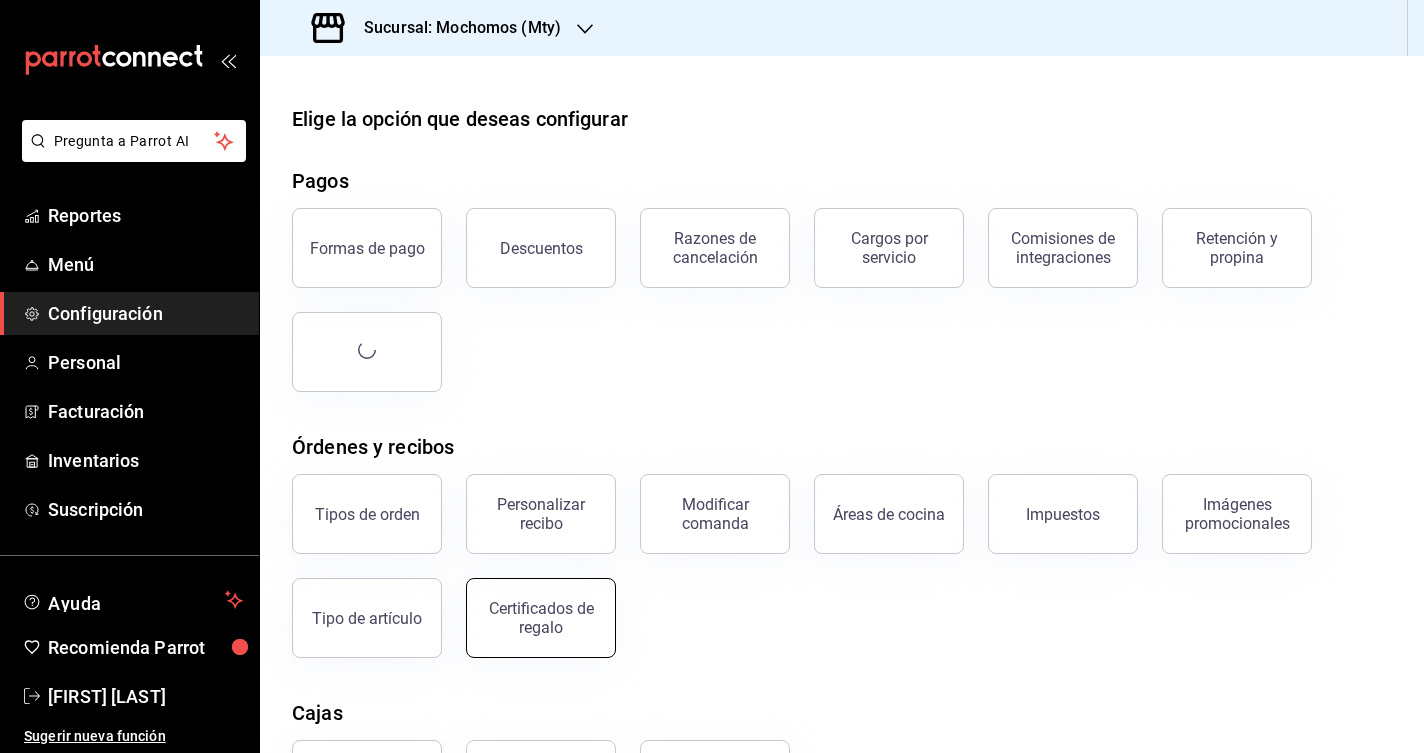 click on "Certificados de regalo" at bounding box center (541, 618) 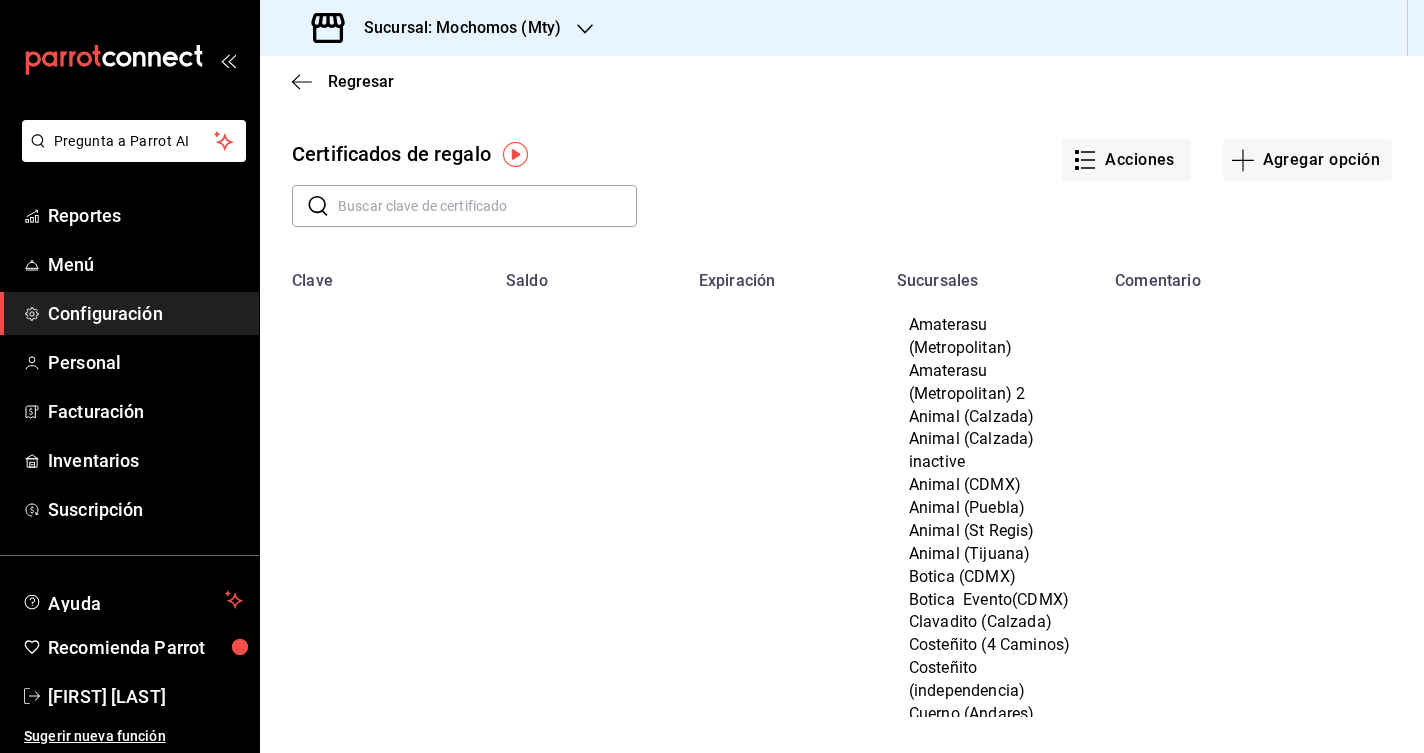 click at bounding box center (487, 206) 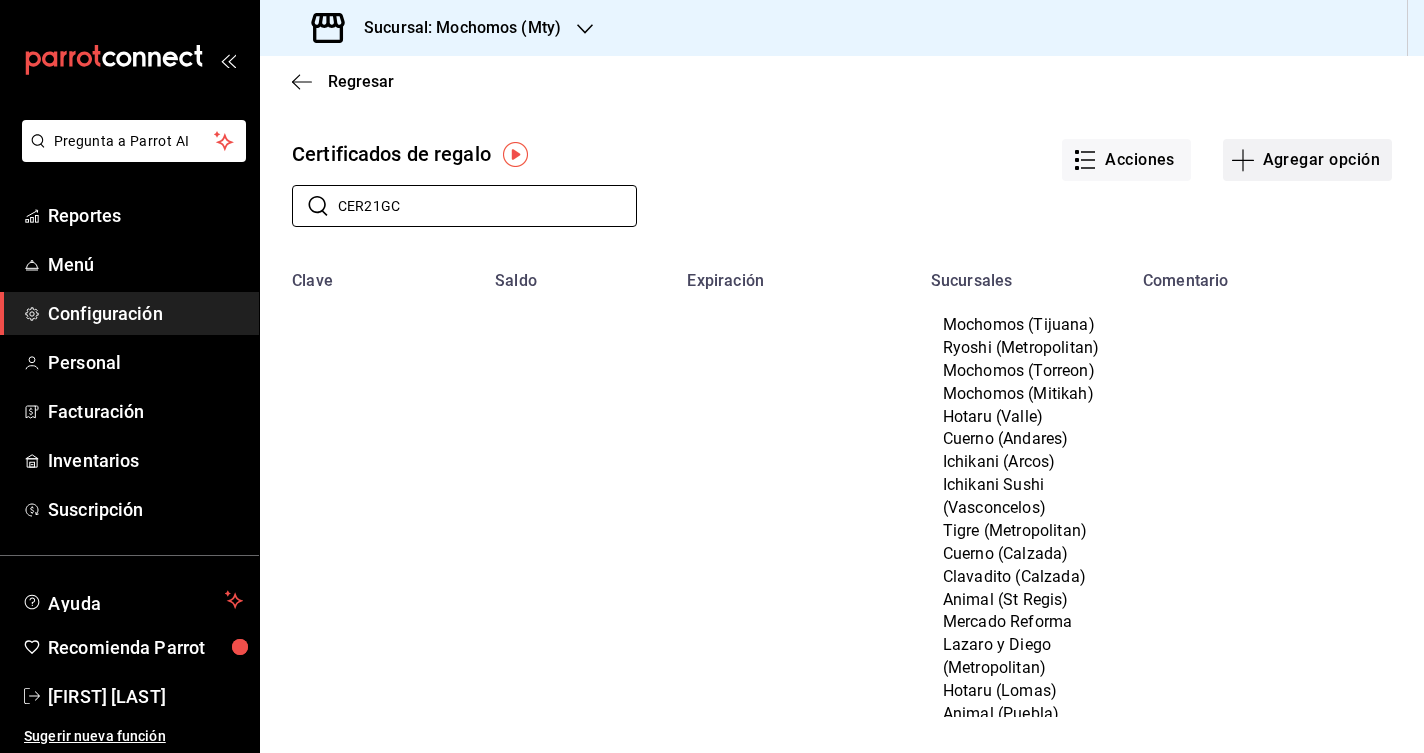 type on "CER21GC" 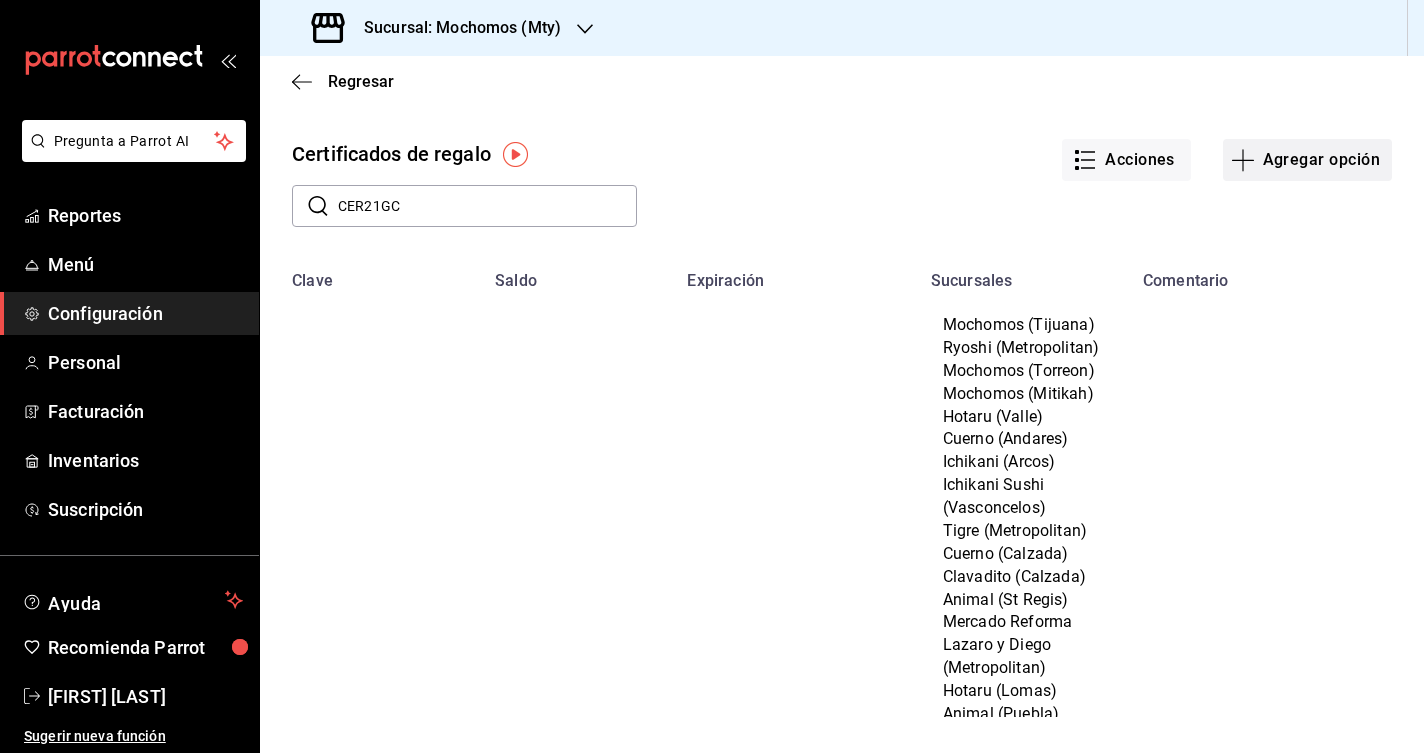type on "$0.00" 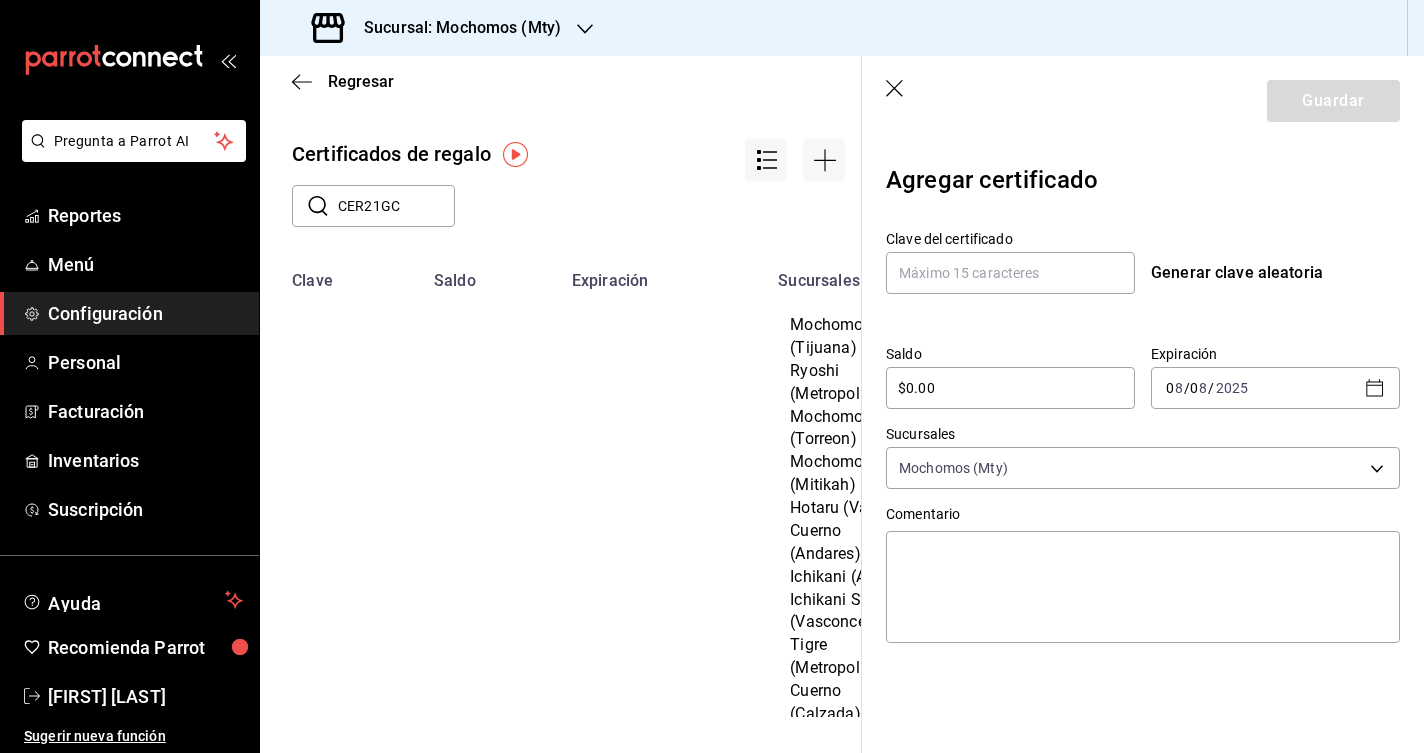 click 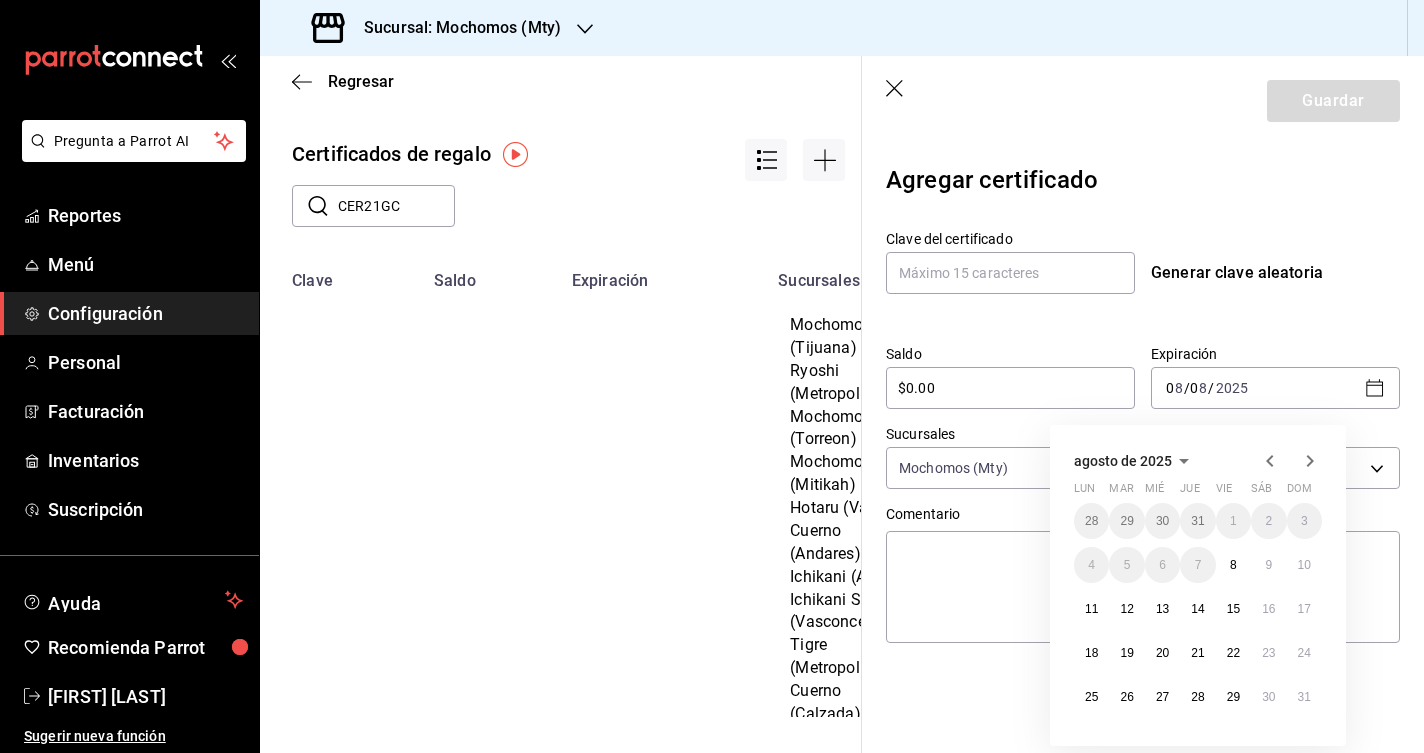 click on "agosto de 2025" at bounding box center (1123, 461) 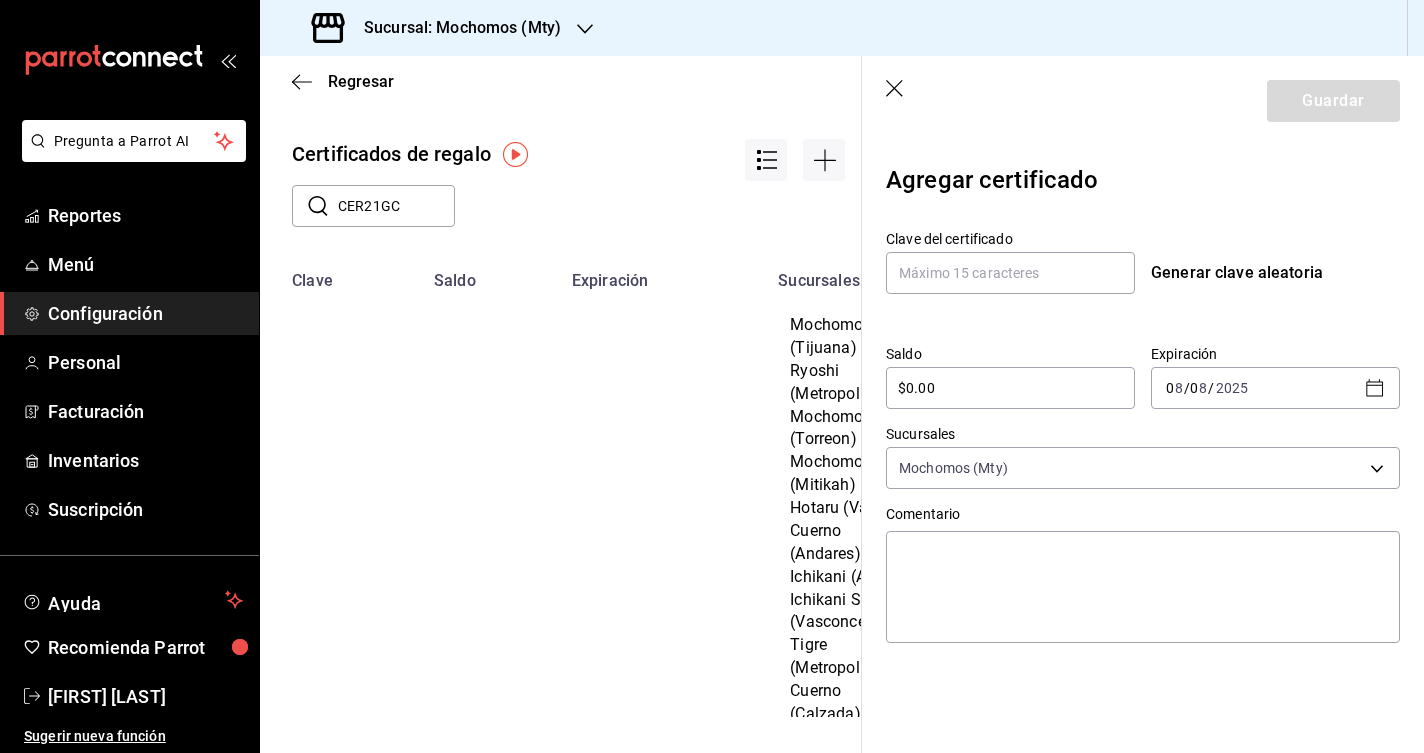 click on "8" at bounding box center (1200, 388) 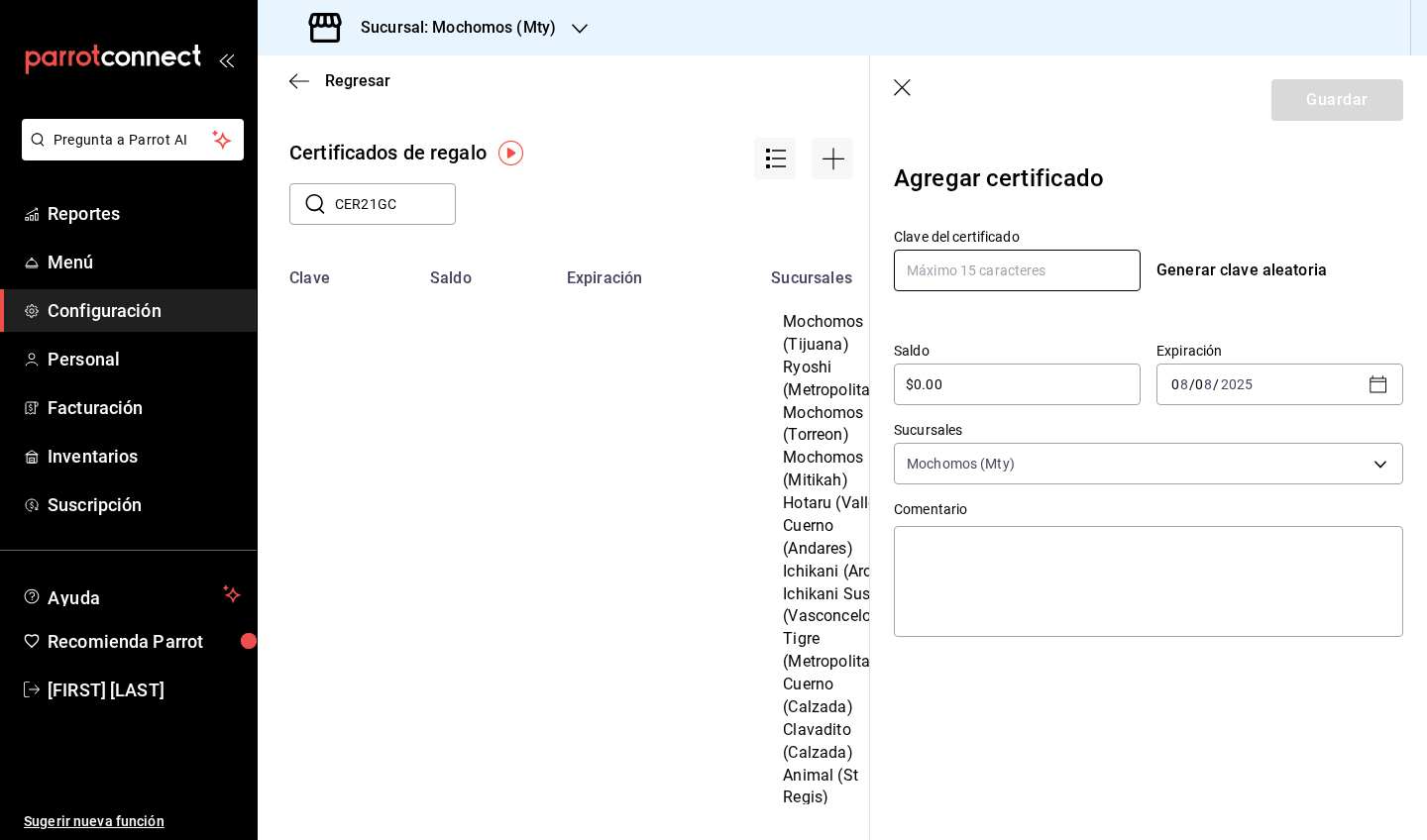 click at bounding box center [1017, 270] 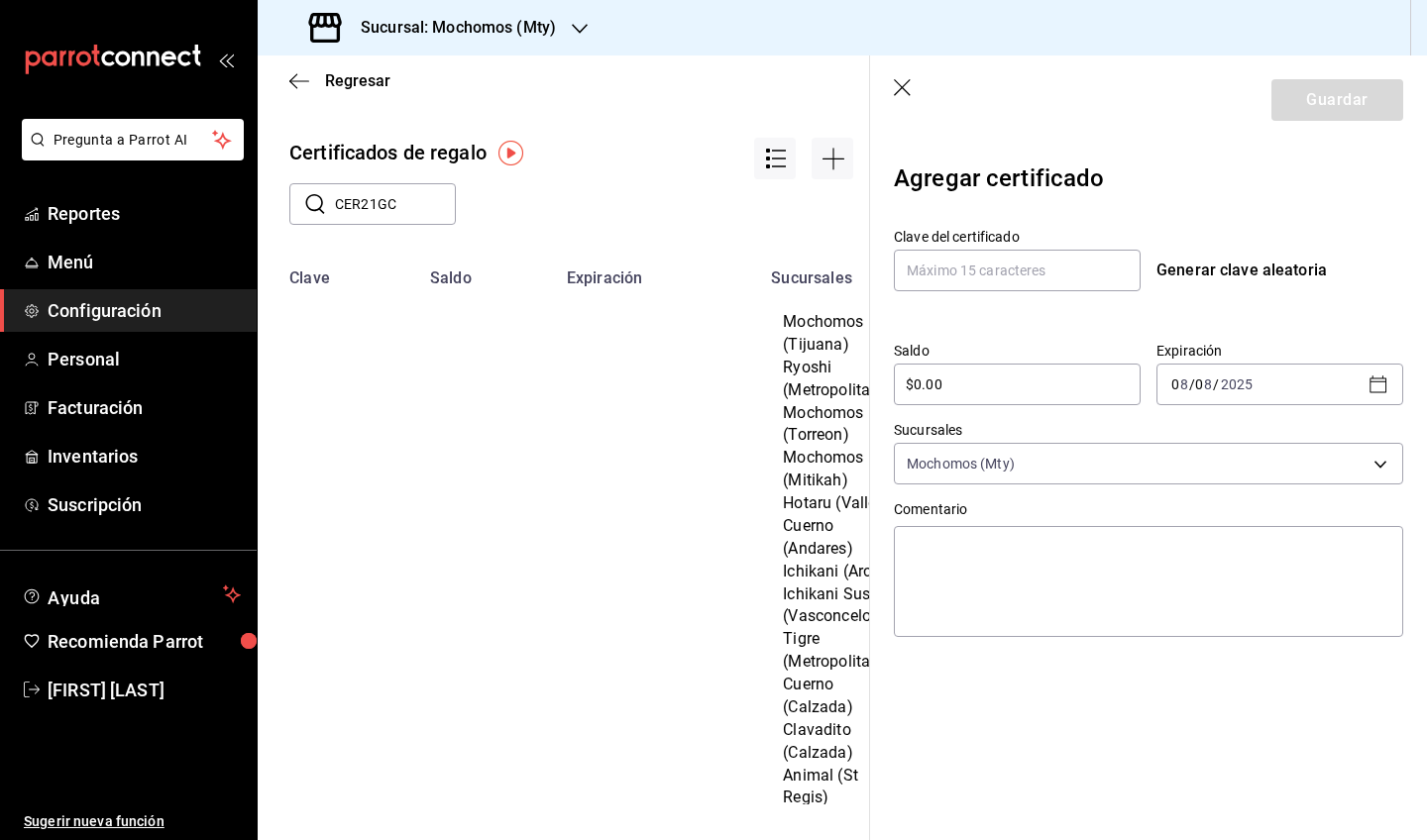 click on "$0.00" at bounding box center [1017, 384] 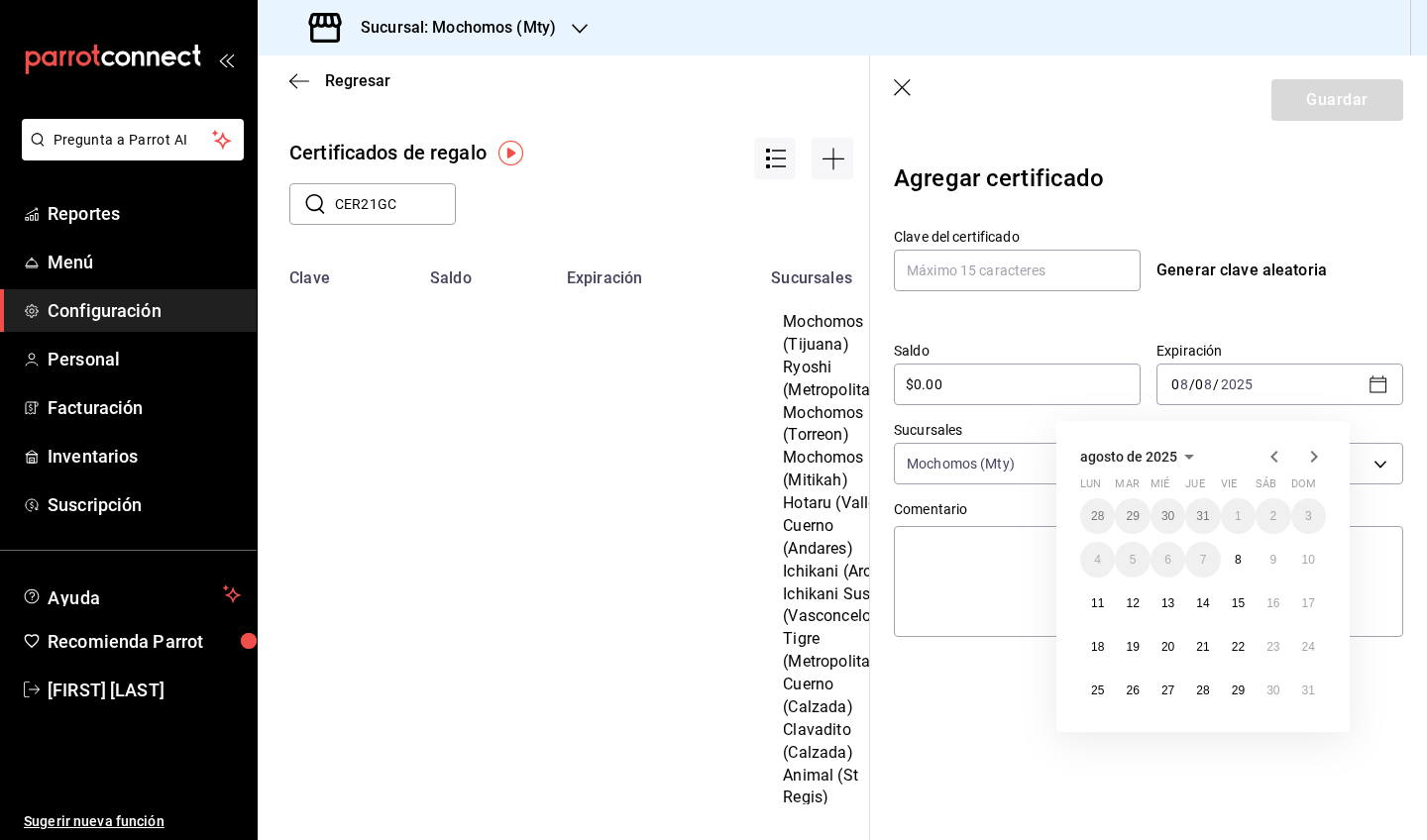 click on "29" at bounding box center [1238, 690] 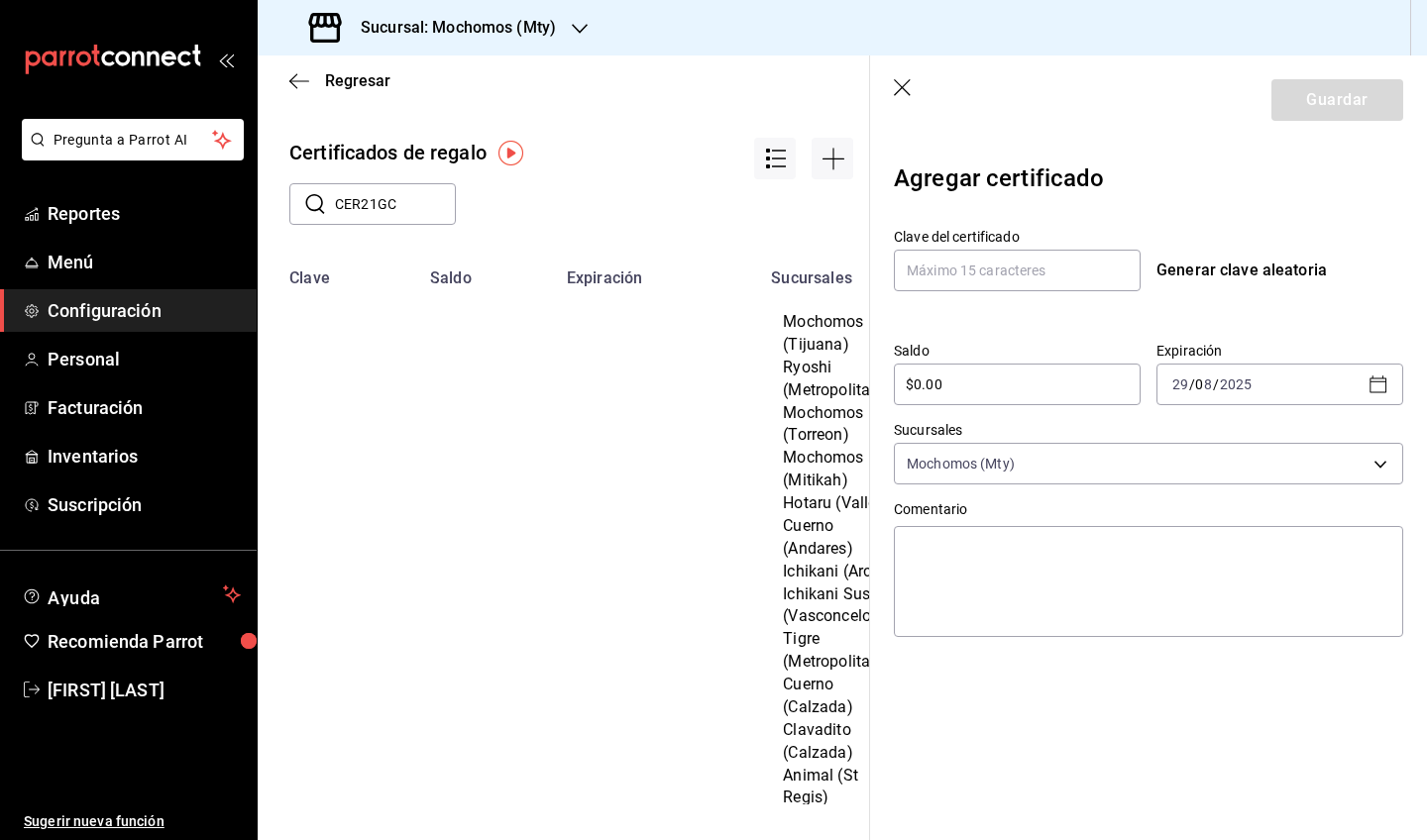 click on "Agregar certificado Clave del certificado Generar clave aleatoria Saldo $0.00 ​ Expiración 2025-08-29 29 / 0 8 / 2025 Sucursales Mochomos (Mty) [object Object] Comentario x" at bounding box center [1149, 434] 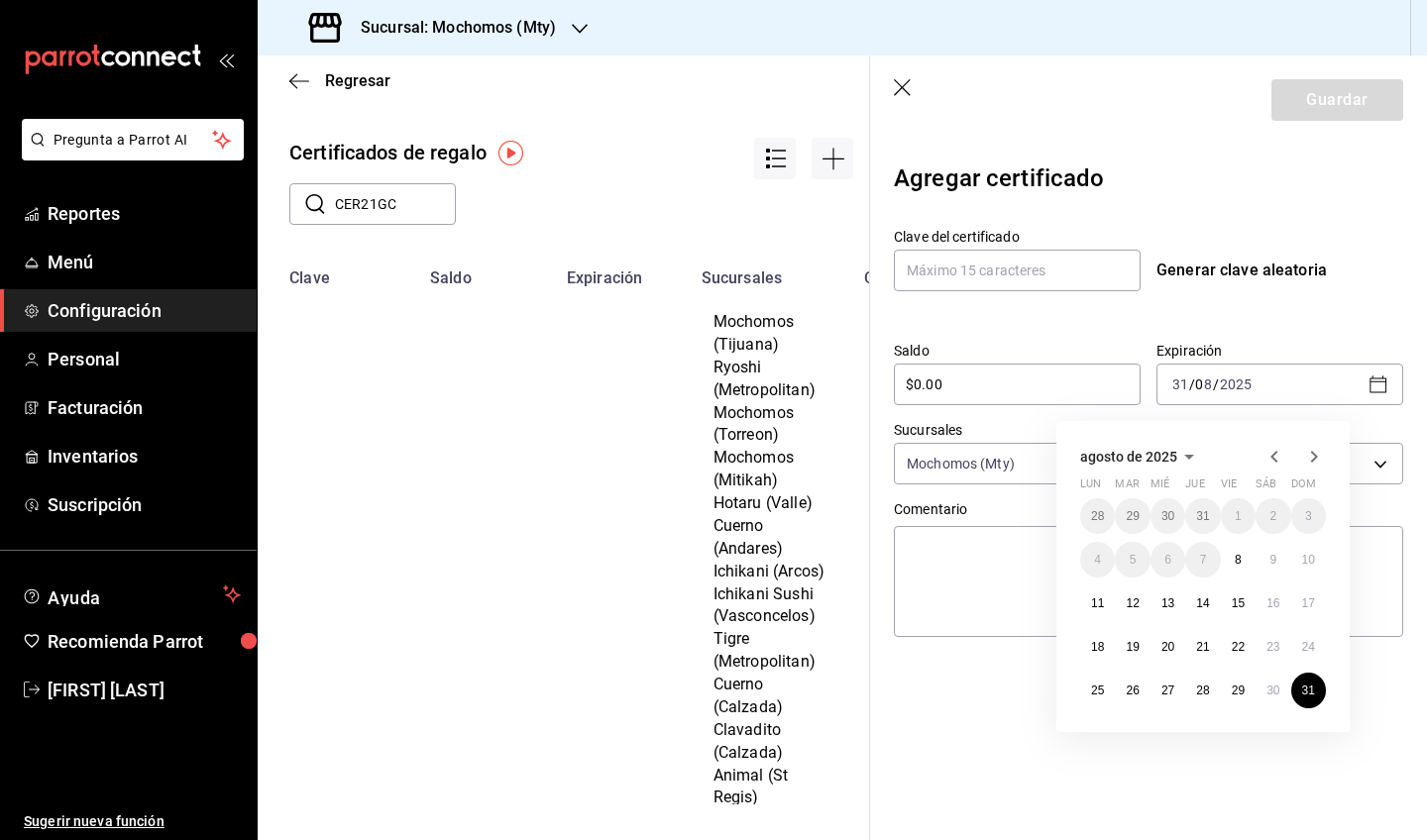 scroll, scrollTop: 0, scrollLeft: 0, axis: both 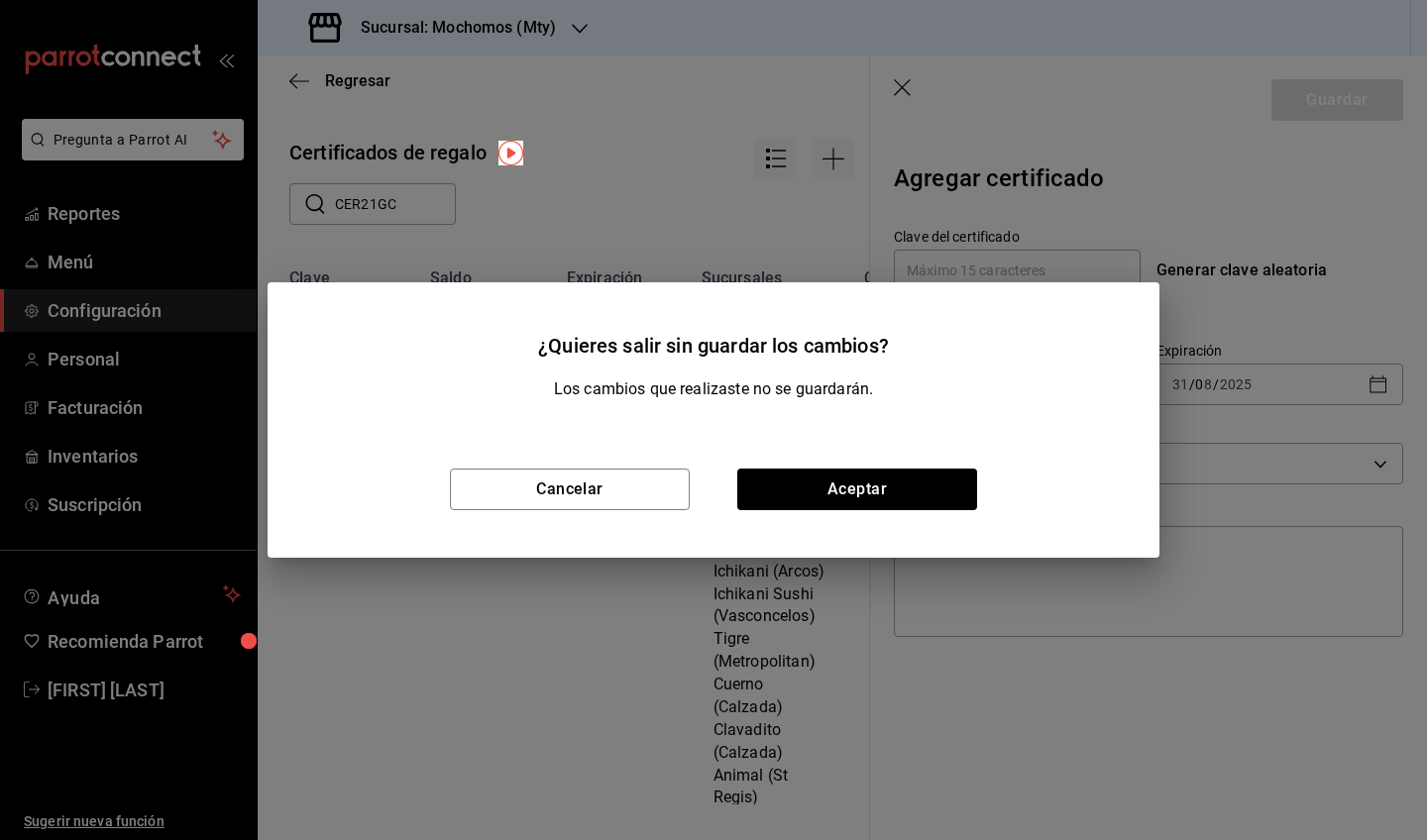 click on "Cancelar Aceptar" at bounding box center [714, 489] 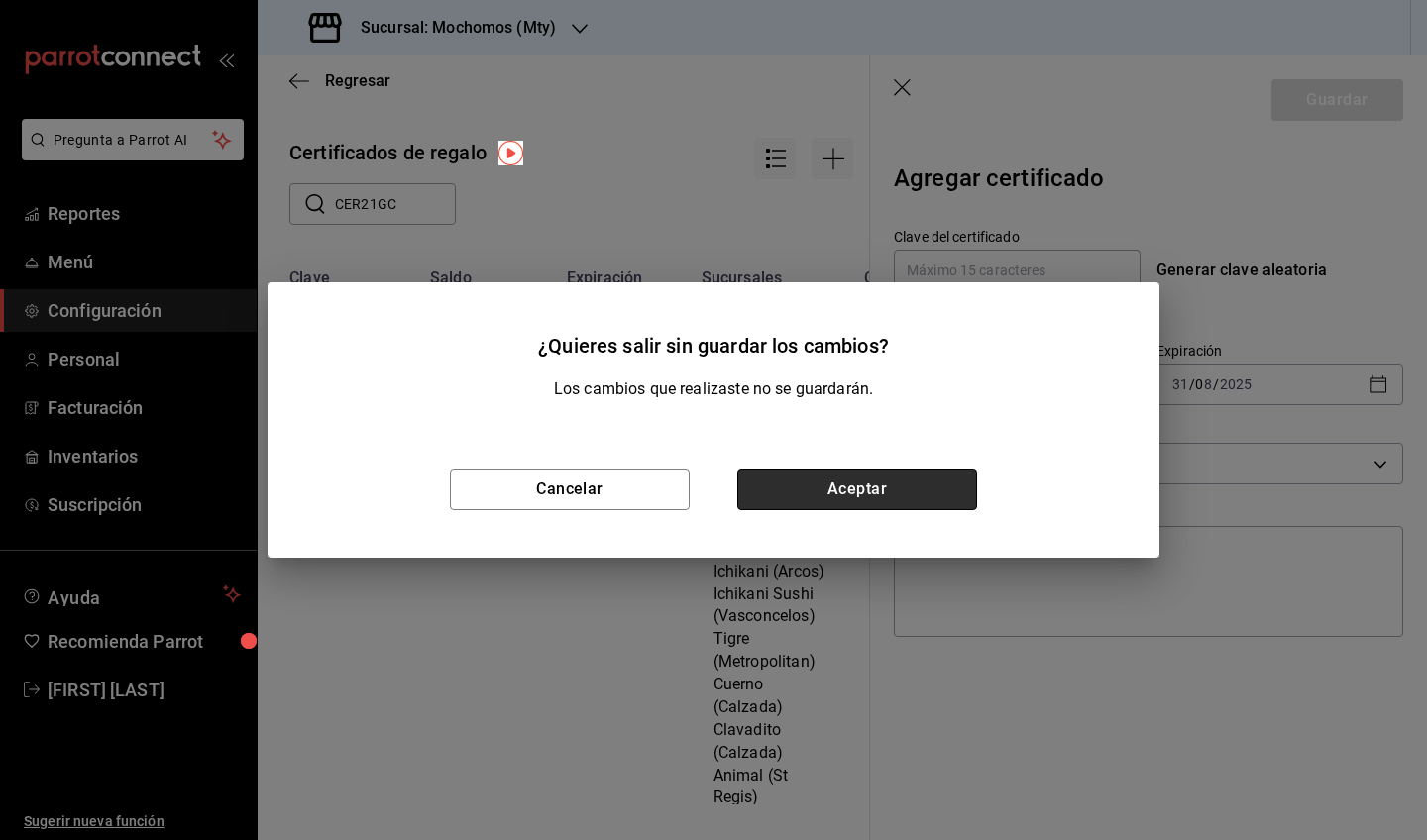 click on "Aceptar" at bounding box center [857, 489] 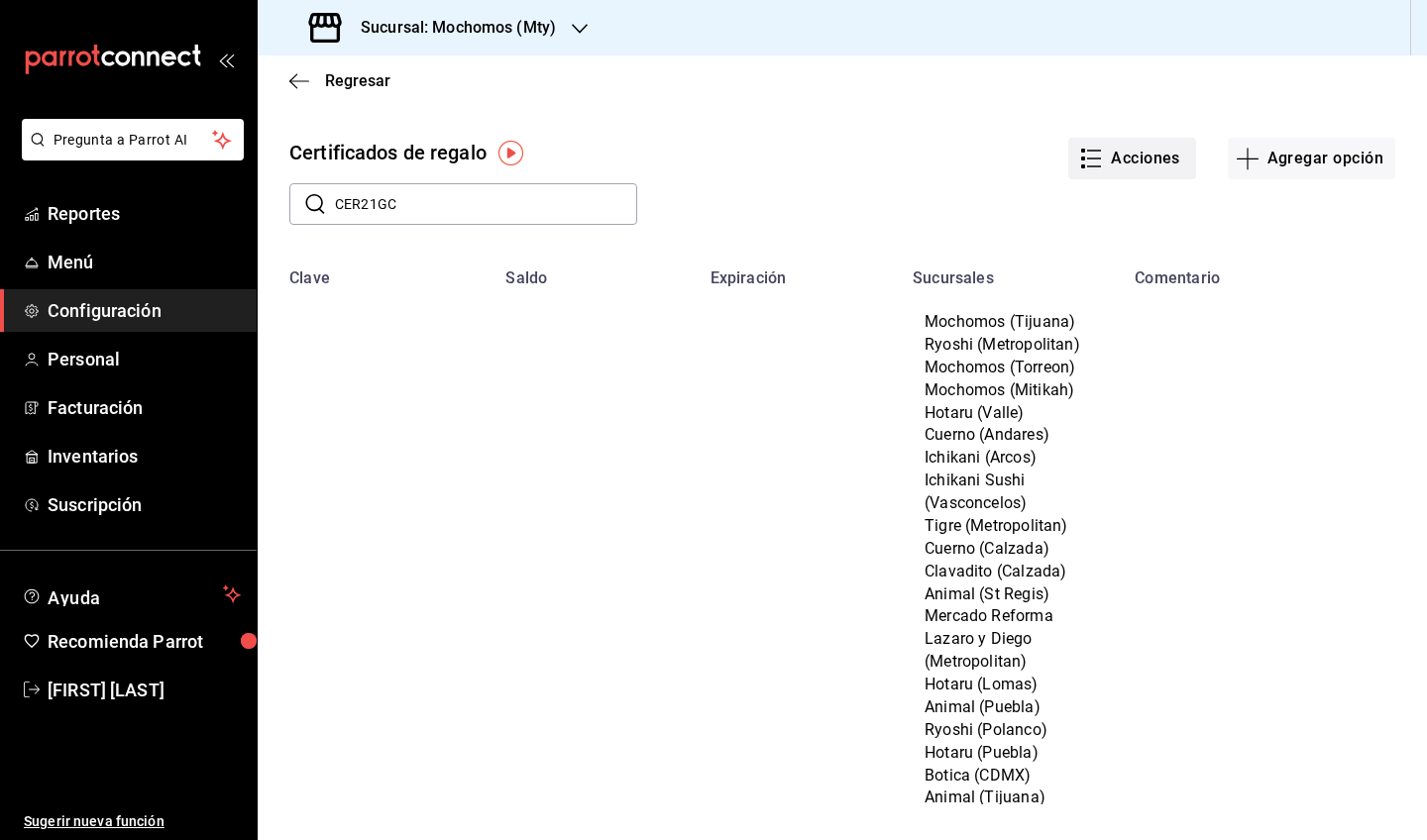 click on "Acciones" at bounding box center [1132, 158] 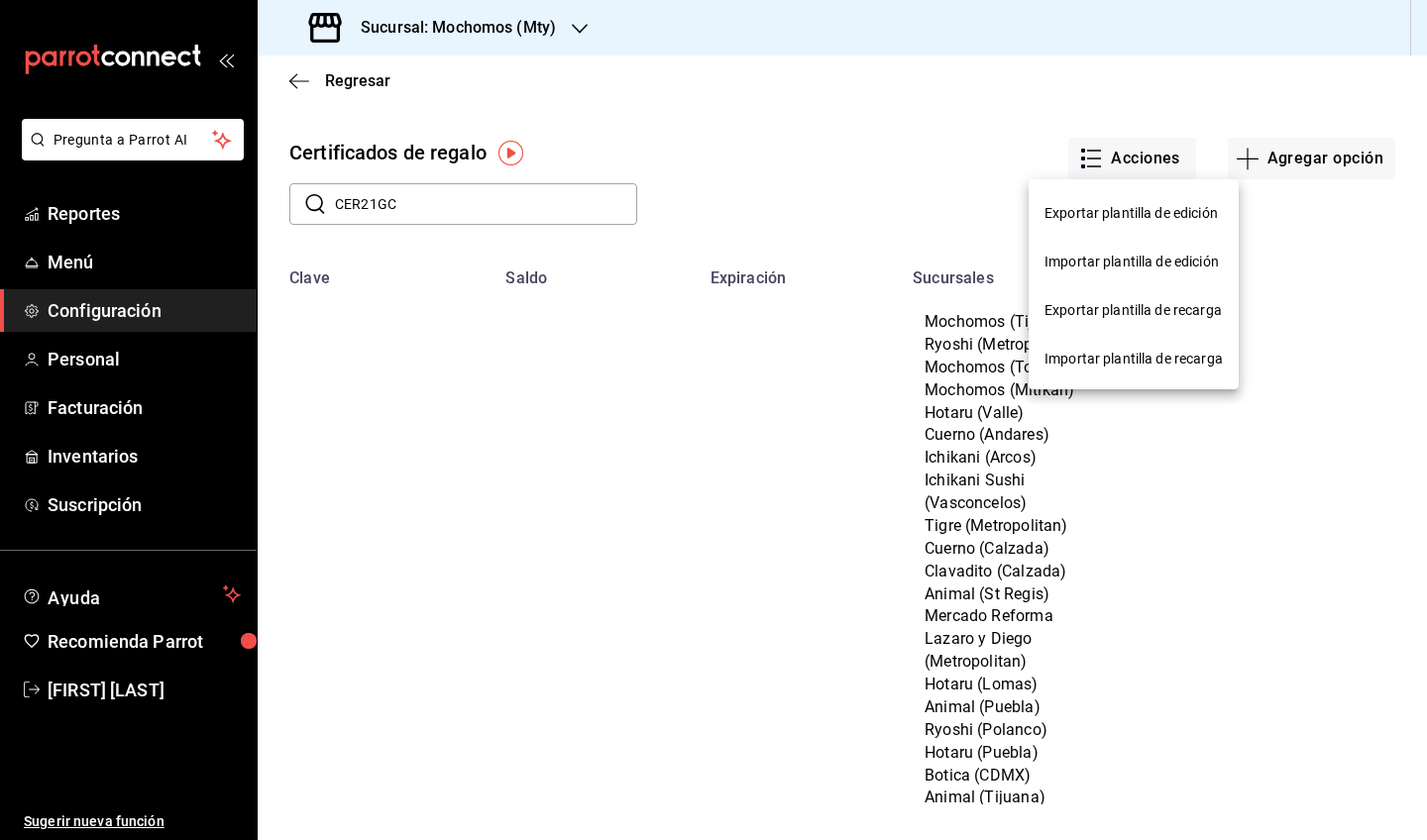 click on "Exportar plantilla de edición" at bounding box center [1134, 213] 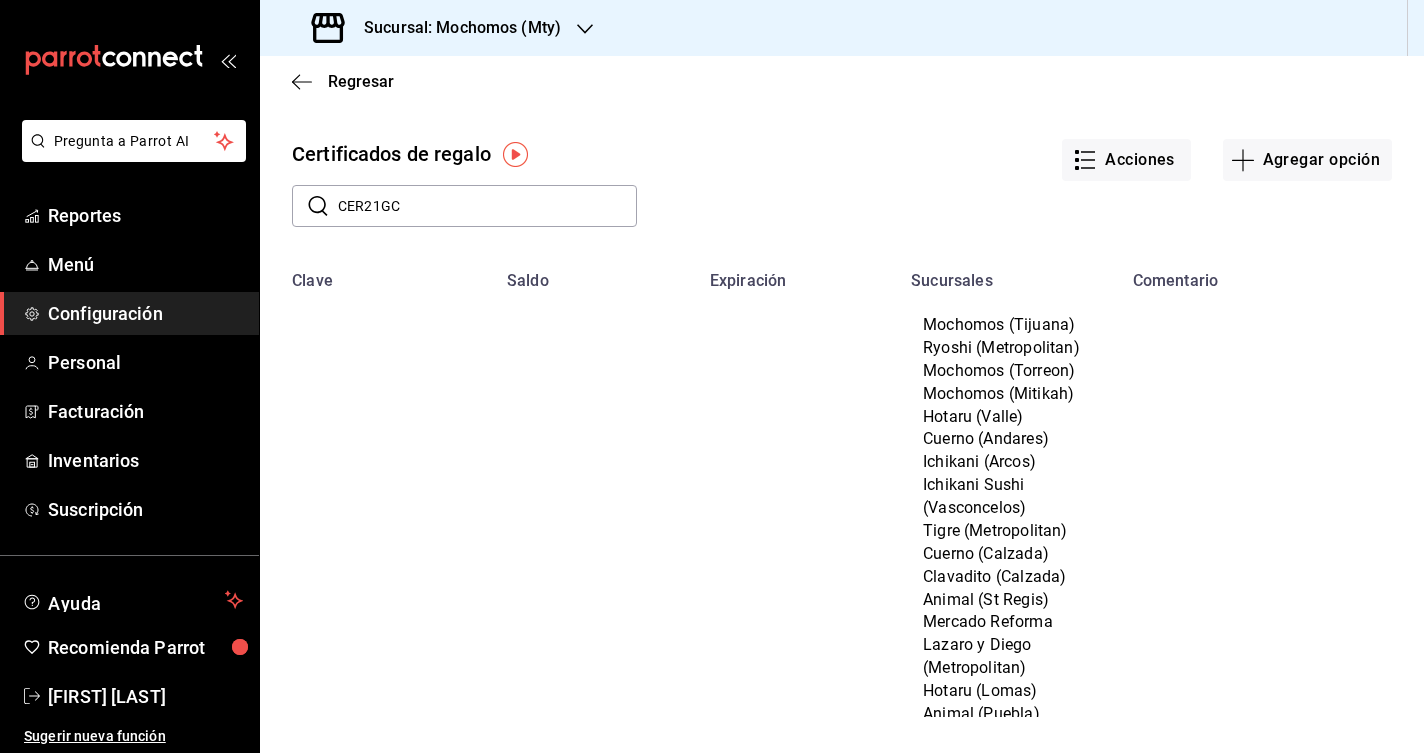 scroll, scrollTop: 0, scrollLeft: 0, axis: both 